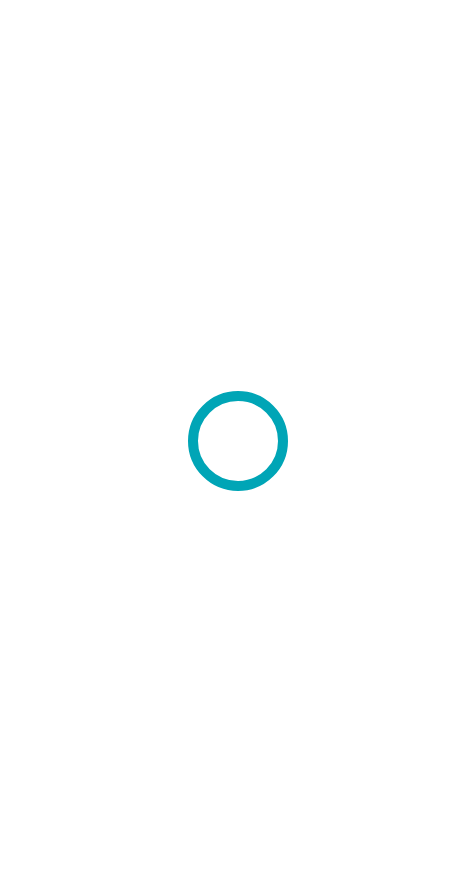 scroll, scrollTop: 0, scrollLeft: 0, axis: both 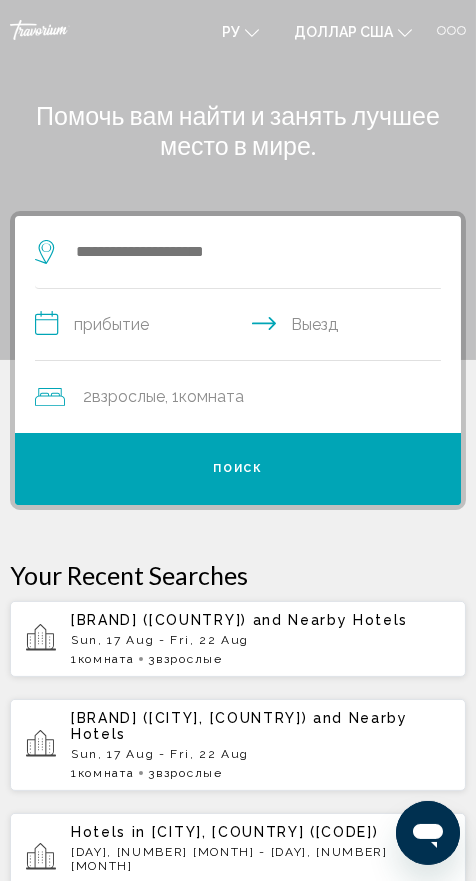 click at bounding box center [238, 252] 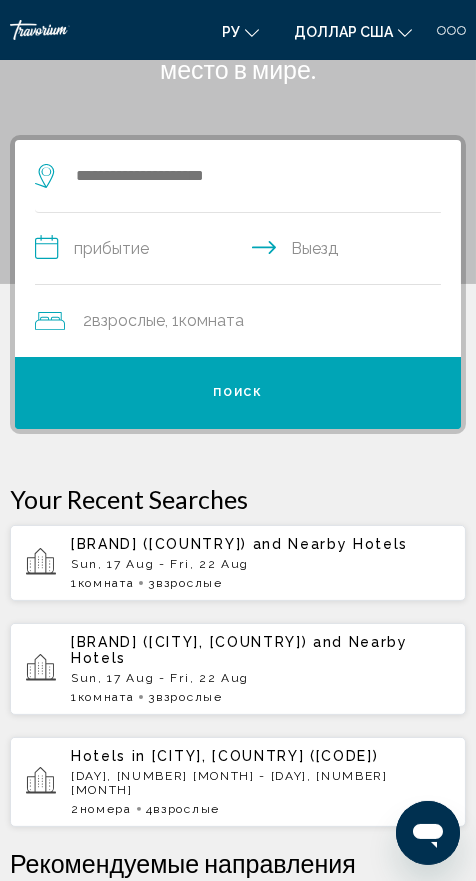 scroll, scrollTop: 57, scrollLeft: 0, axis: vertical 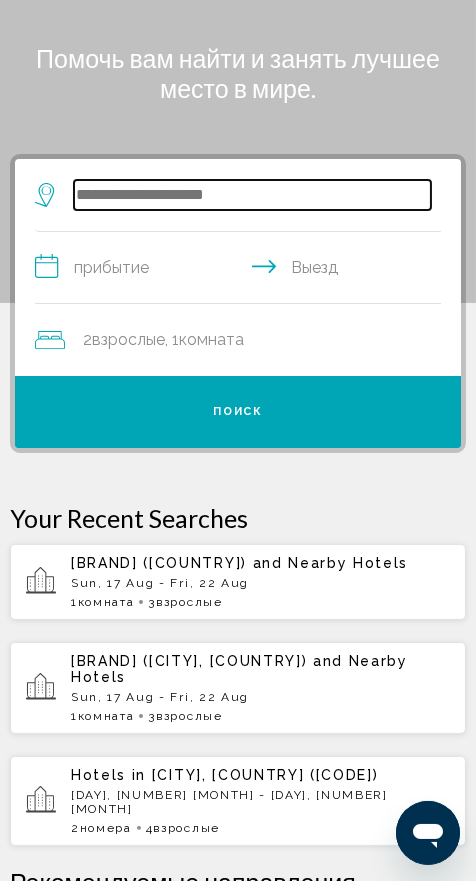 click at bounding box center (252, 195) 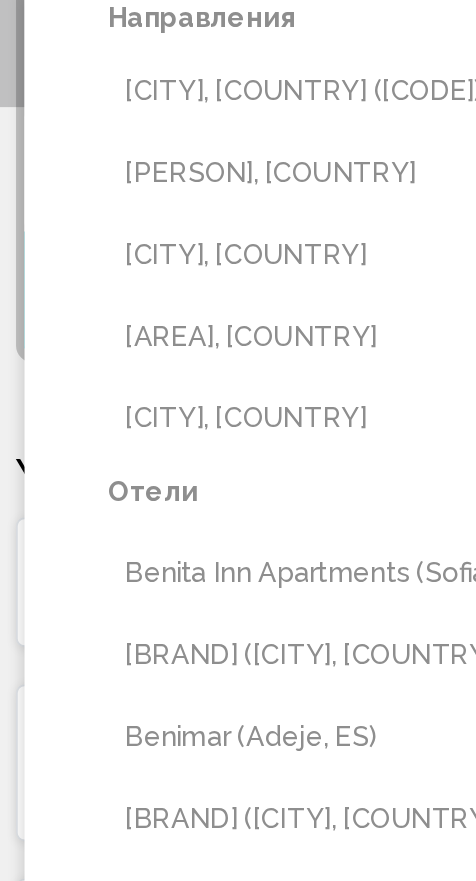 scroll, scrollTop: 145, scrollLeft: 0, axis: vertical 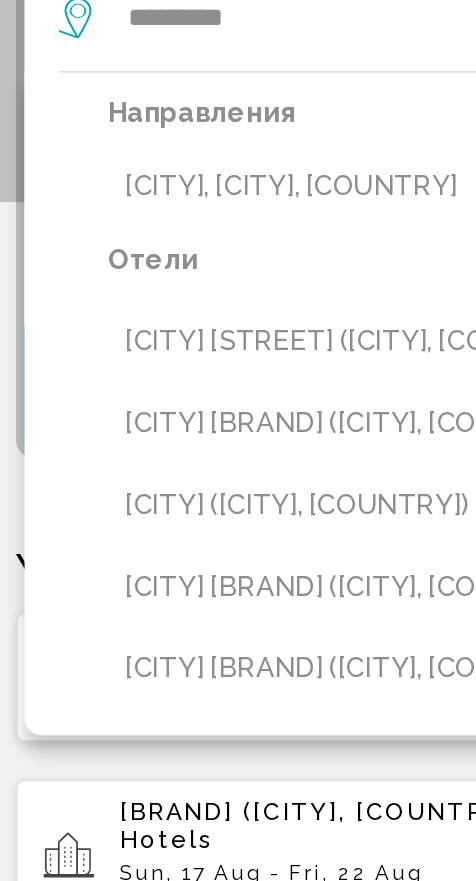 click on "[CITY], [CITY], [COUNTRY]" at bounding box center [252, 206] 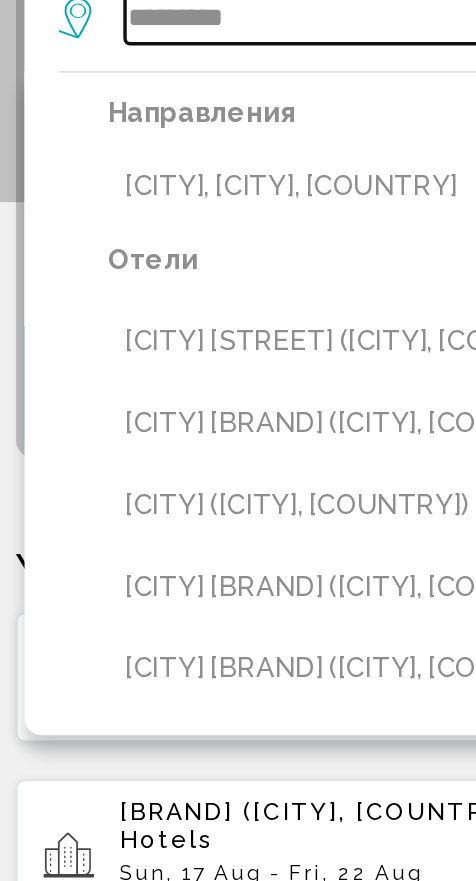 type on "**********" 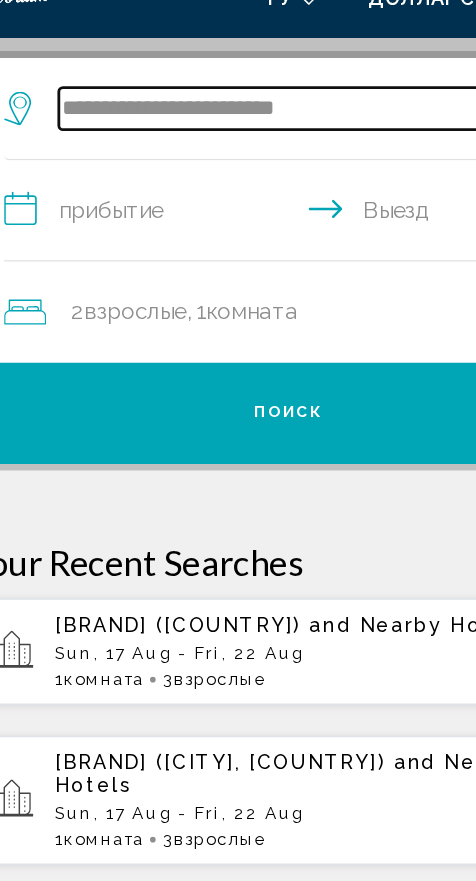scroll, scrollTop: 141, scrollLeft: 0, axis: vertical 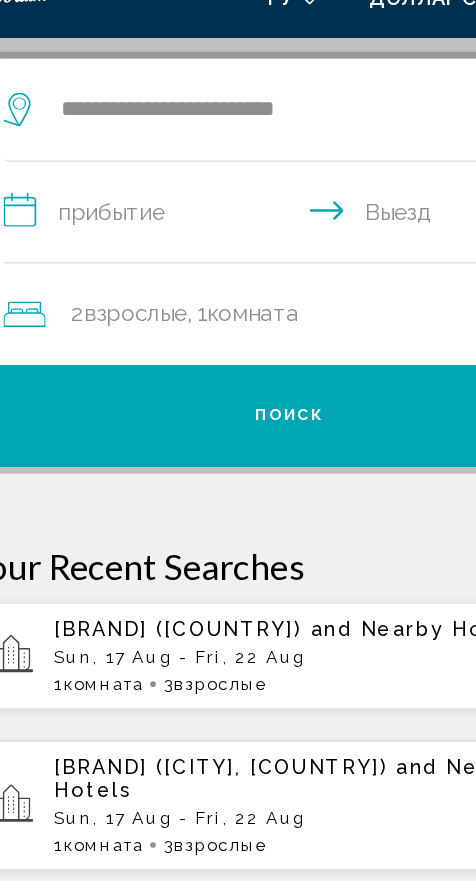 click on "**********" at bounding box center [242, 186] 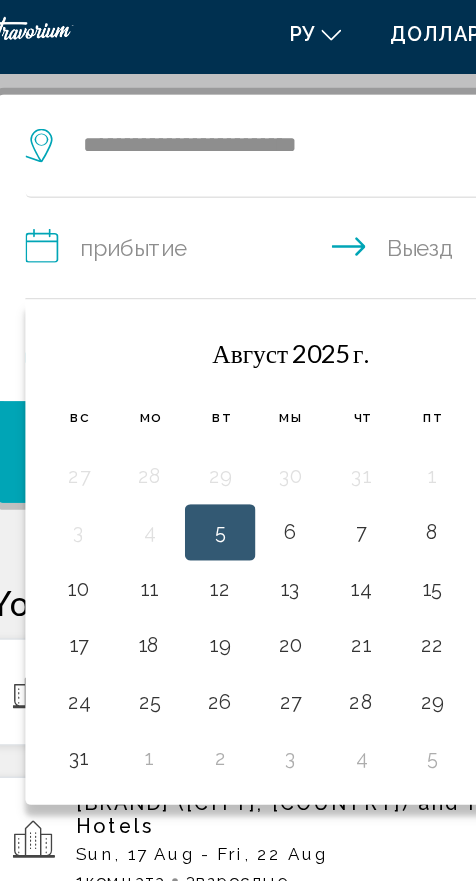 scroll, scrollTop: 141, scrollLeft: 0, axis: vertical 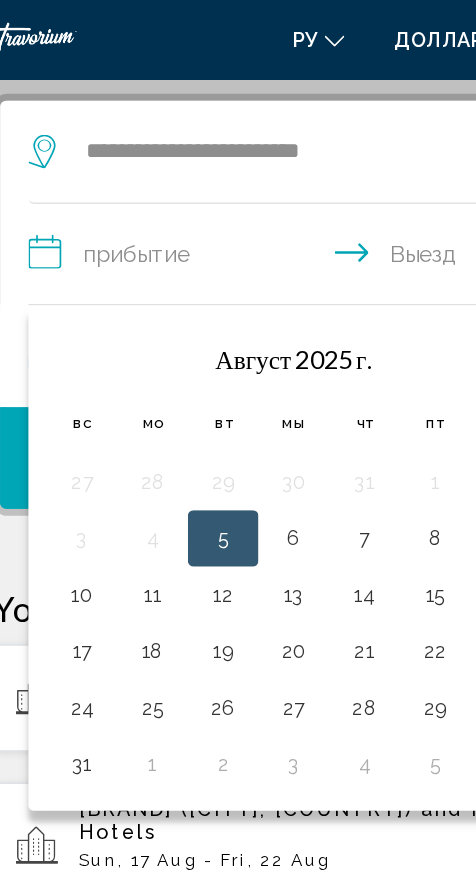 click on "7" at bounding box center (273, 385) 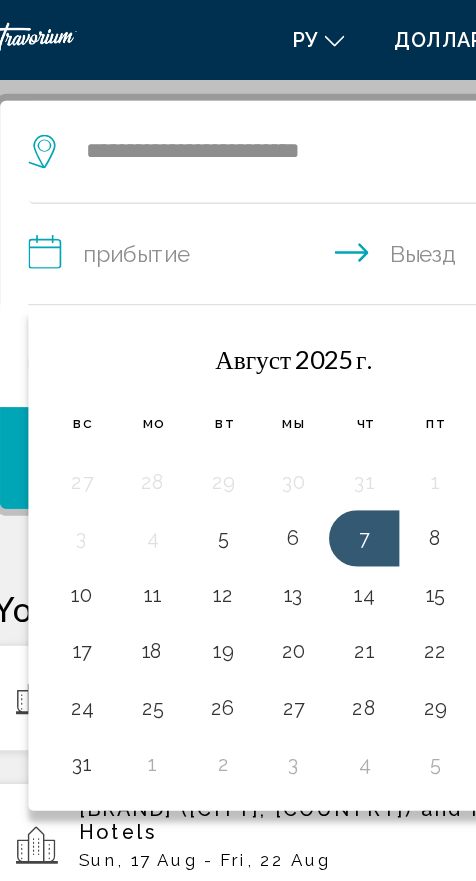 click on "**********" at bounding box center (242, 186) 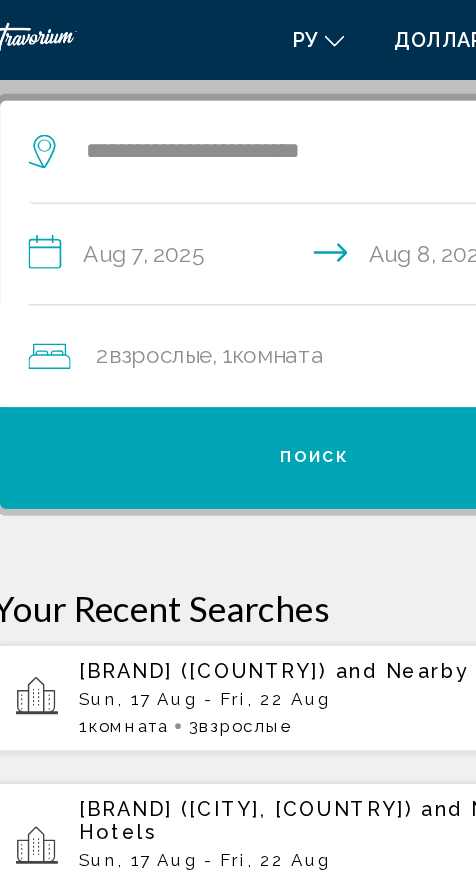 click 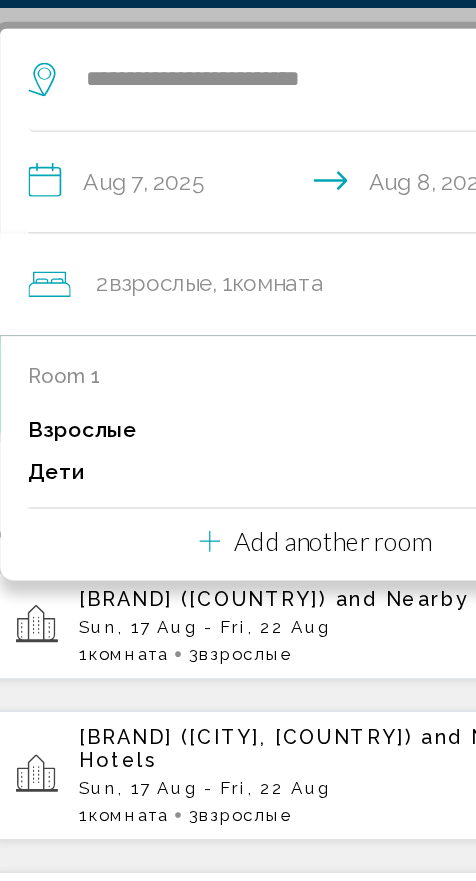 scroll, scrollTop: 141, scrollLeft: 0, axis: vertical 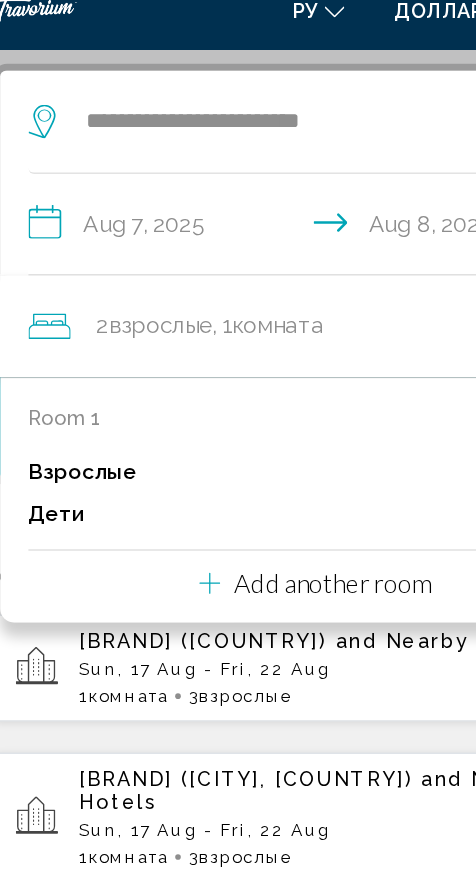 click on "Взрослые" at bounding box center (73, 359) 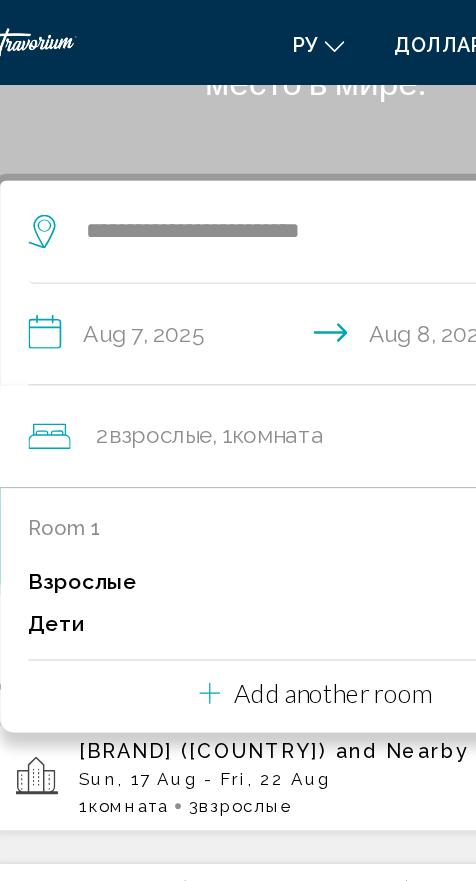 scroll, scrollTop: 87, scrollLeft: 0, axis: vertical 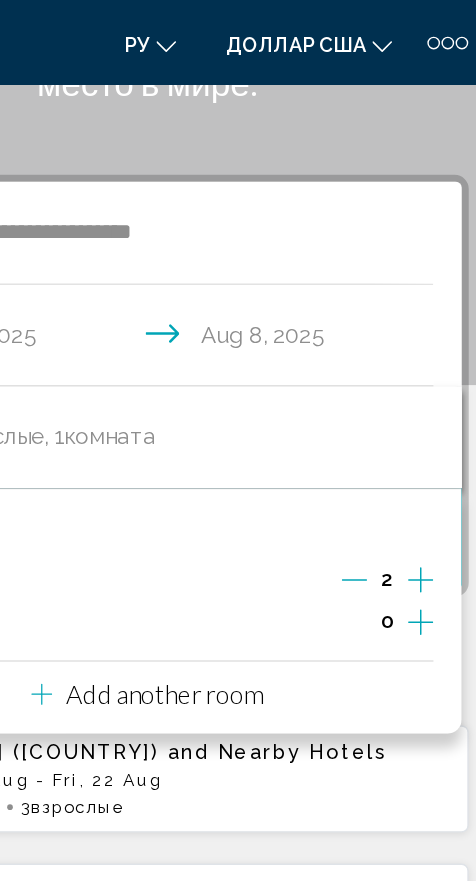 click on "2  Взрослые Взрослый , 1  Комната номера" 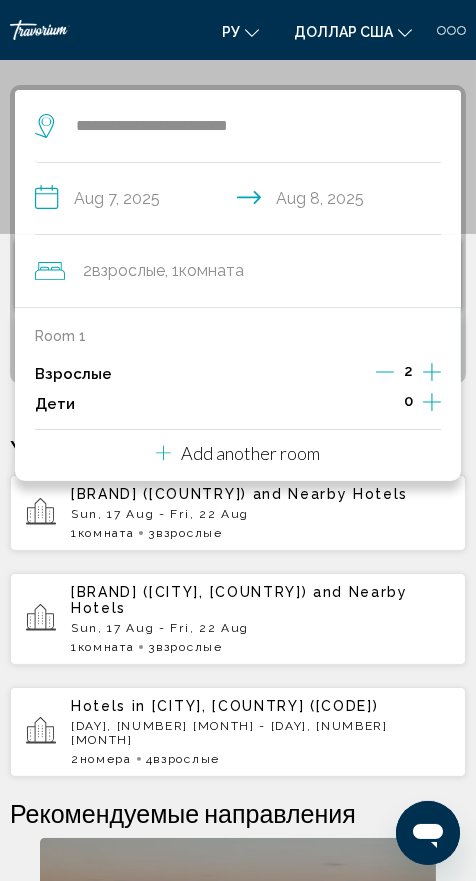 scroll, scrollTop: 159, scrollLeft: 0, axis: vertical 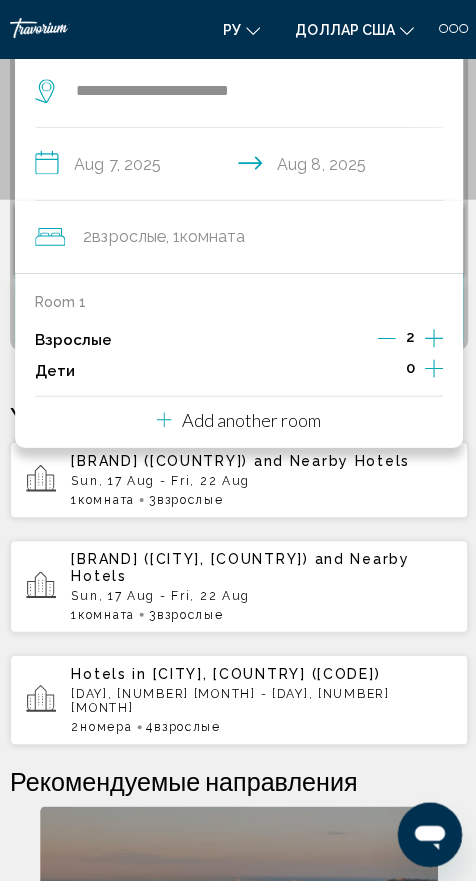 click 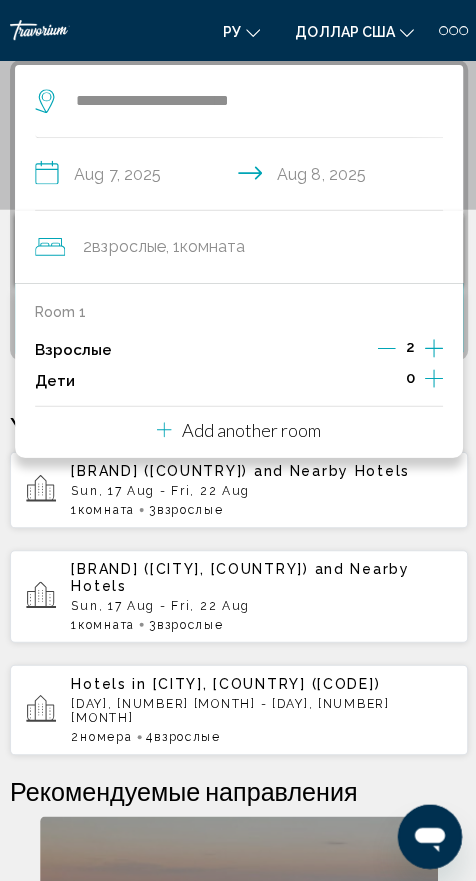 scroll, scrollTop: 145, scrollLeft: 0, axis: vertical 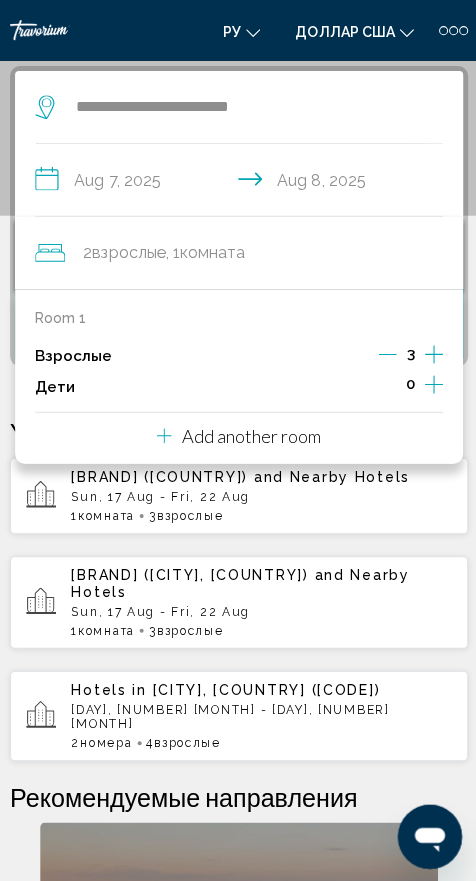 click 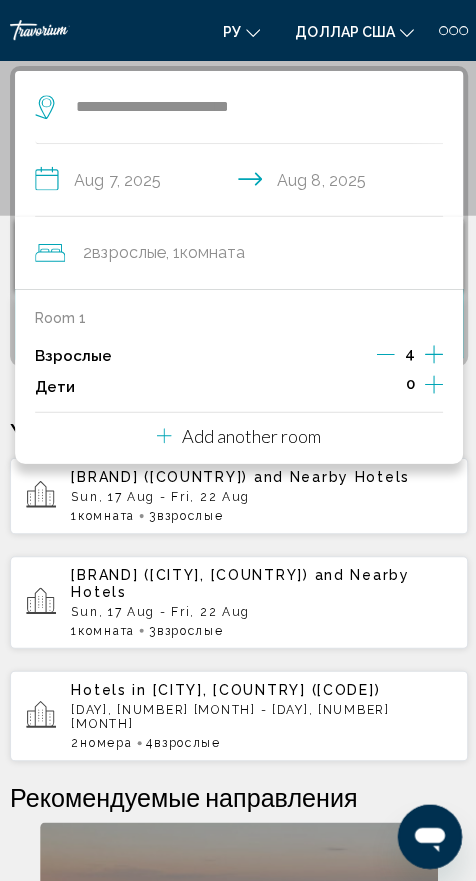 click 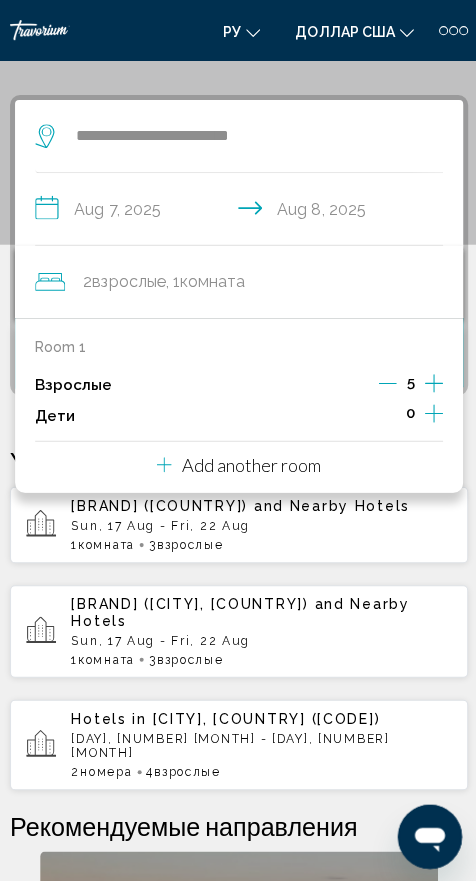 scroll, scrollTop: 116, scrollLeft: 0, axis: vertical 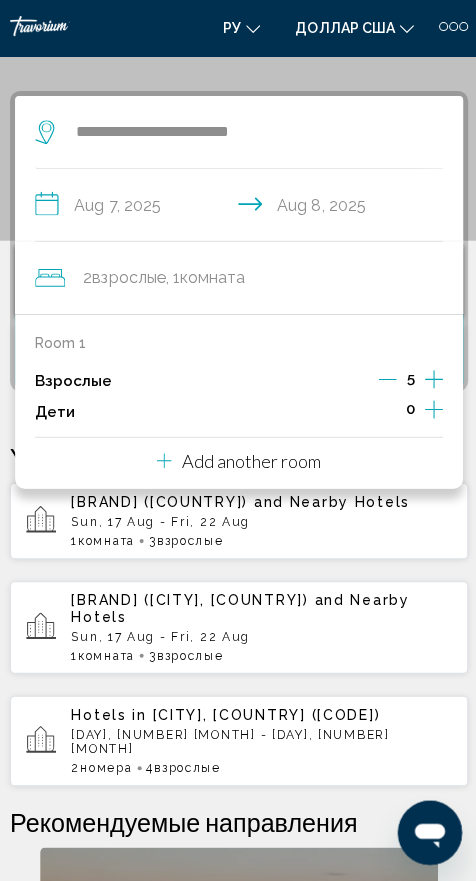 click on "2  Взрослые Взрослый , 1  Комната номера" 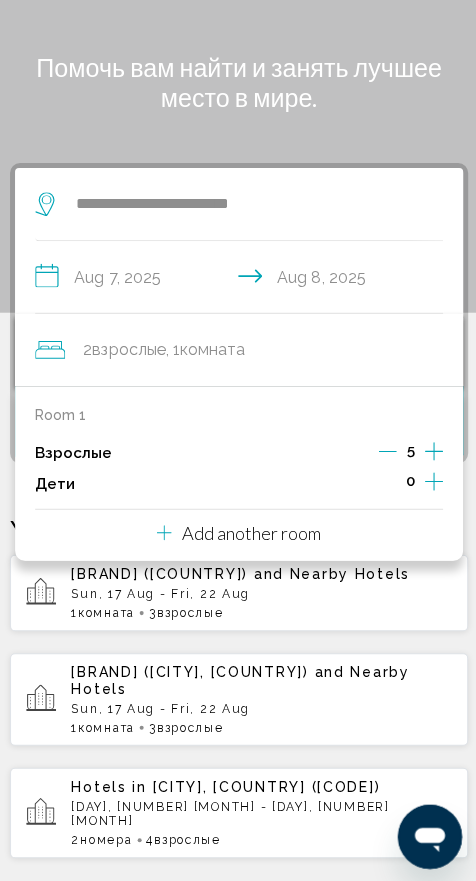 scroll, scrollTop: 0, scrollLeft: 0, axis: both 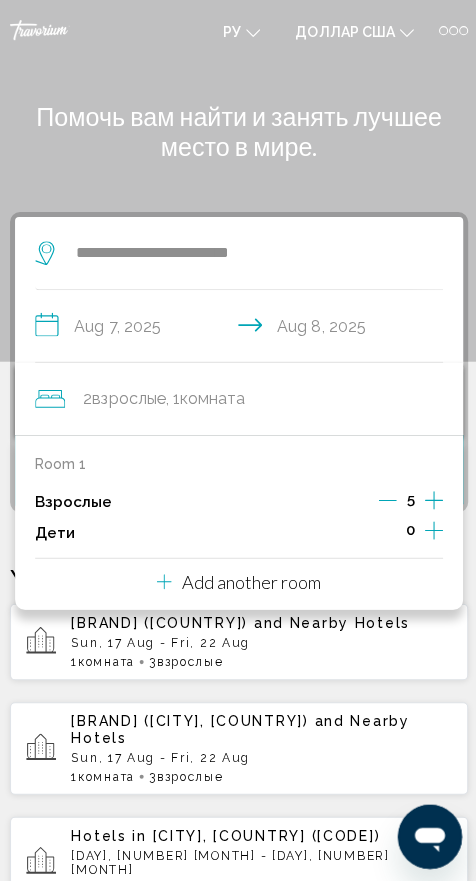 click on "Помочь вам найти и занять лучшее место в мире." at bounding box center [238, 130] 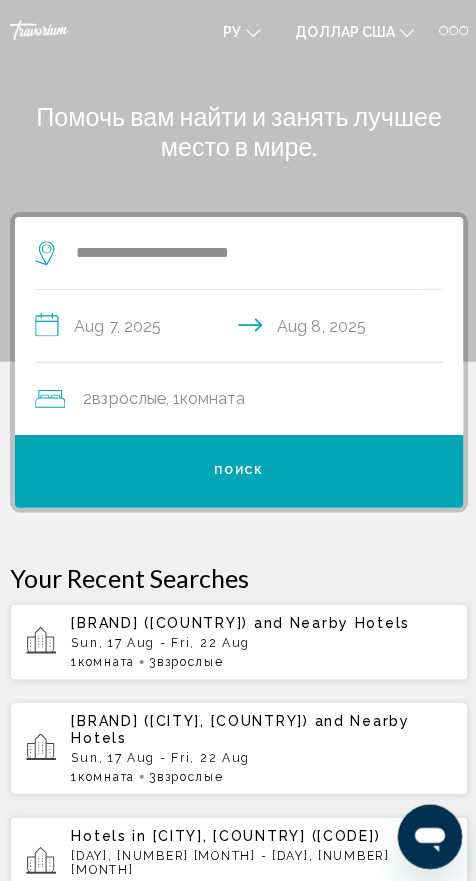 click on "Поиск" at bounding box center [238, 469] 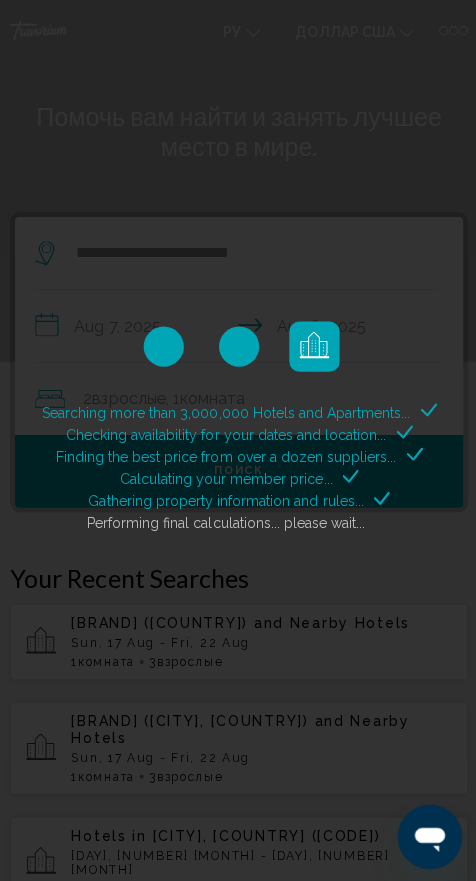 click on "Searching more than 3,000,000 Hotels and Apartments...
Checking availability for your dates and location...
Finding the best price from over a dozen suppliers...
Calculating your member price...
Gathering property information and rules...
Performing final calculations... please wait..." 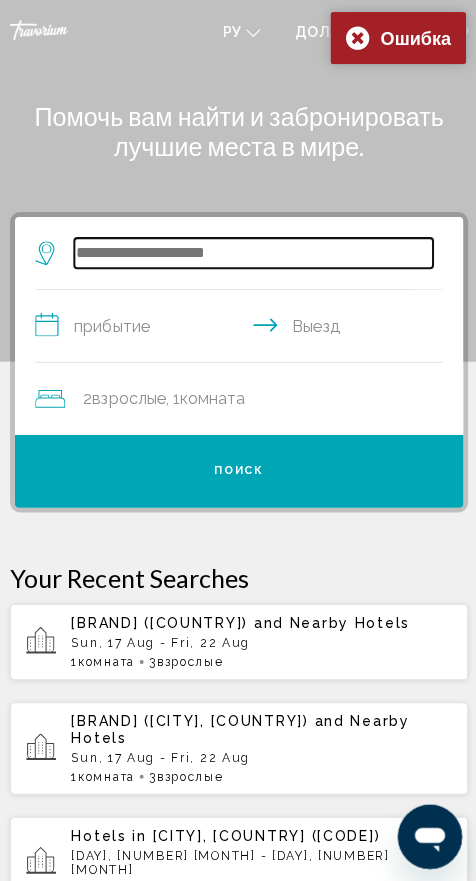 click at bounding box center (252, 252) 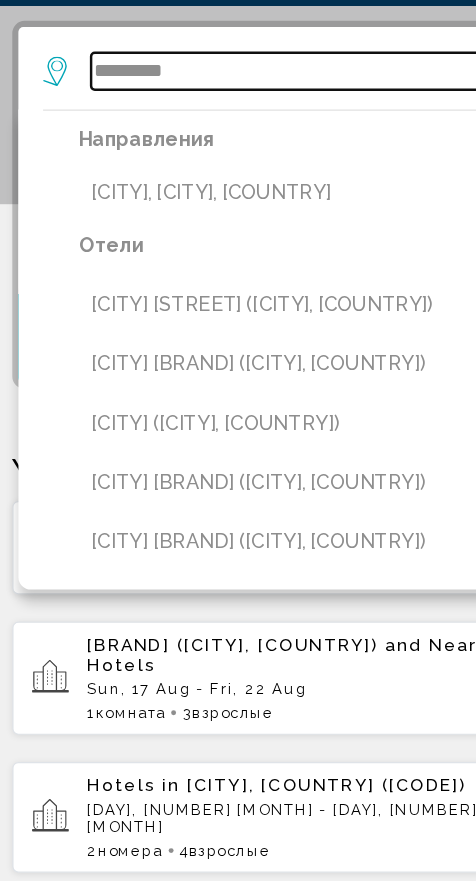 scroll, scrollTop: 139, scrollLeft: 0, axis: vertical 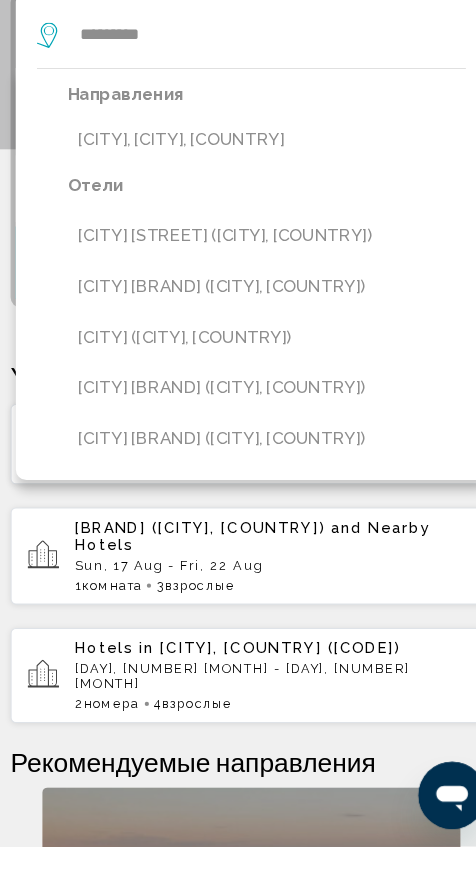 click on "[CITY], [CITY], [COUNTRY]" at bounding box center (252, 212) 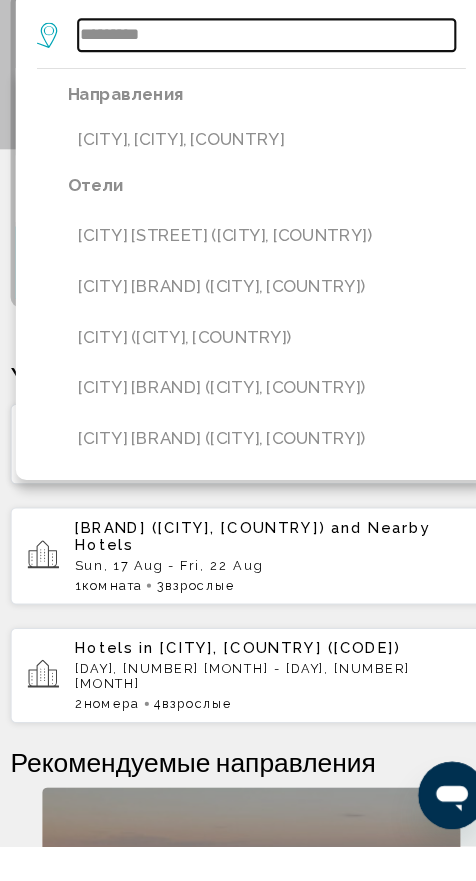 type on "**********" 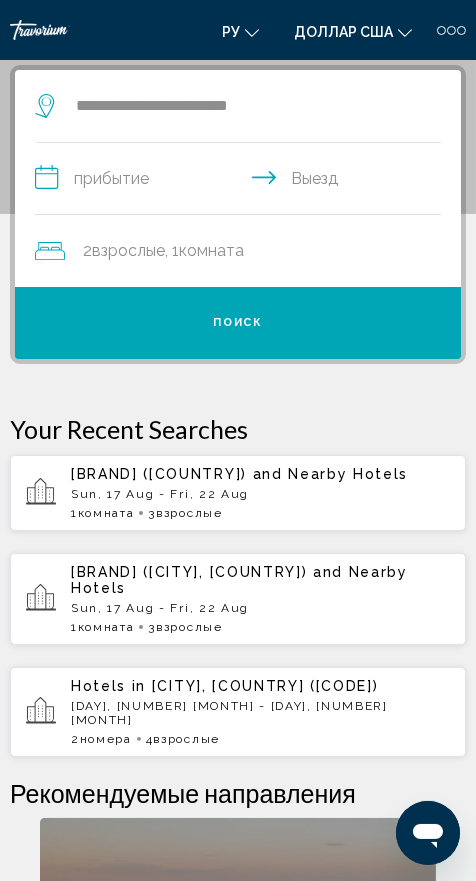 scroll, scrollTop: 147, scrollLeft: 0, axis: vertical 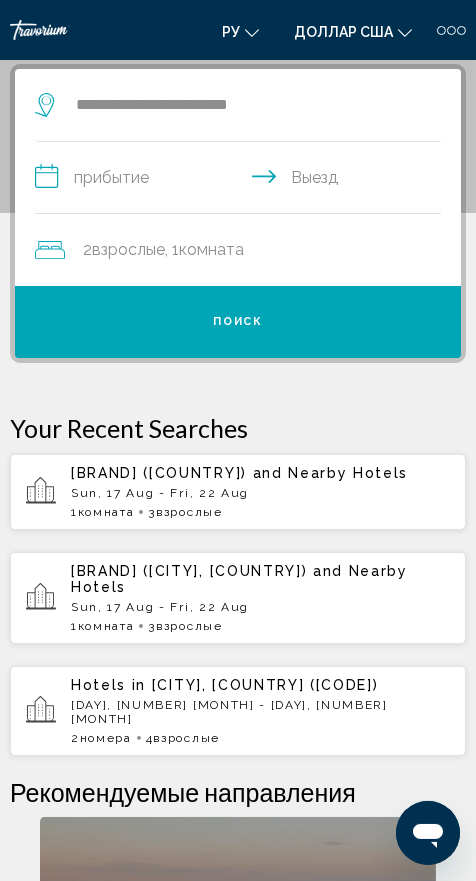 click on "**********" at bounding box center (242, 180) 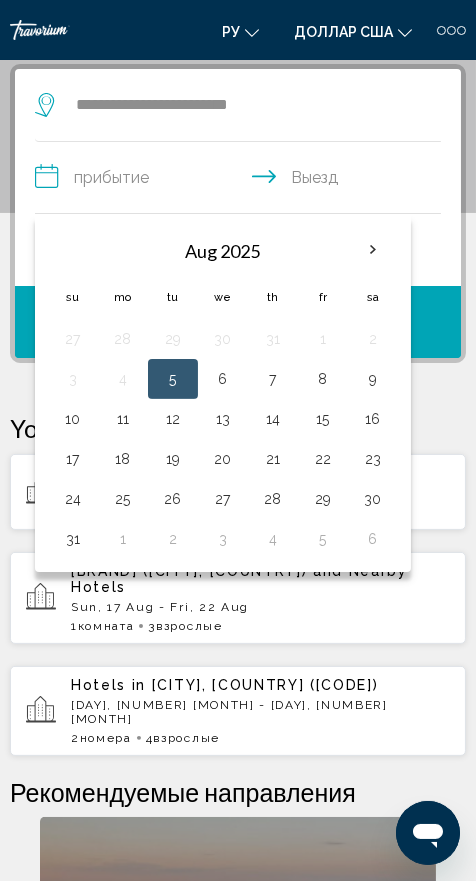 scroll, scrollTop: 145, scrollLeft: 0, axis: vertical 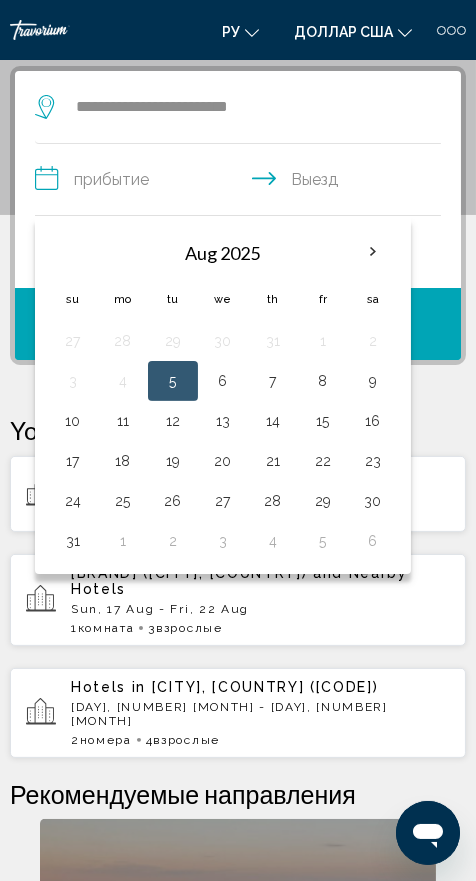 click on "7" at bounding box center (273, 381) 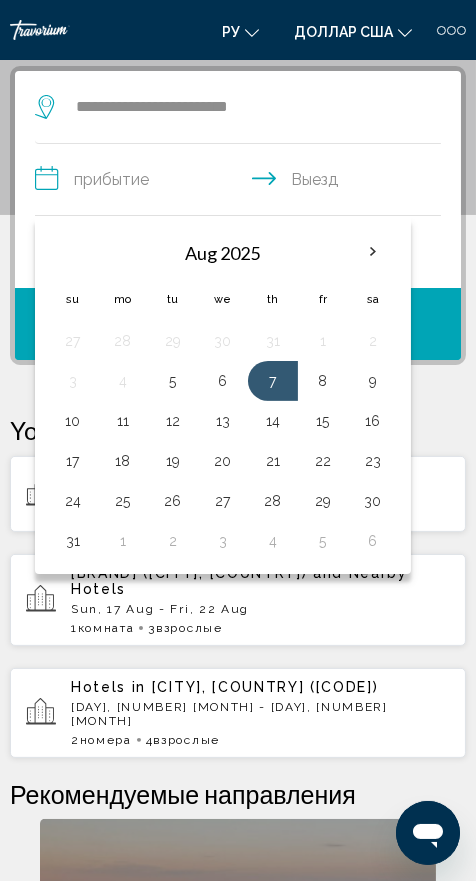 click on "**********" at bounding box center (242, 182) 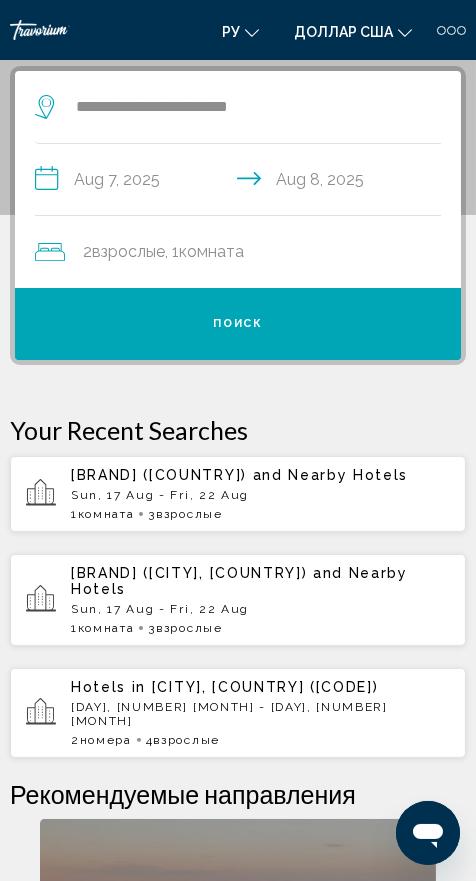 click on "Поиск" at bounding box center (238, 324) 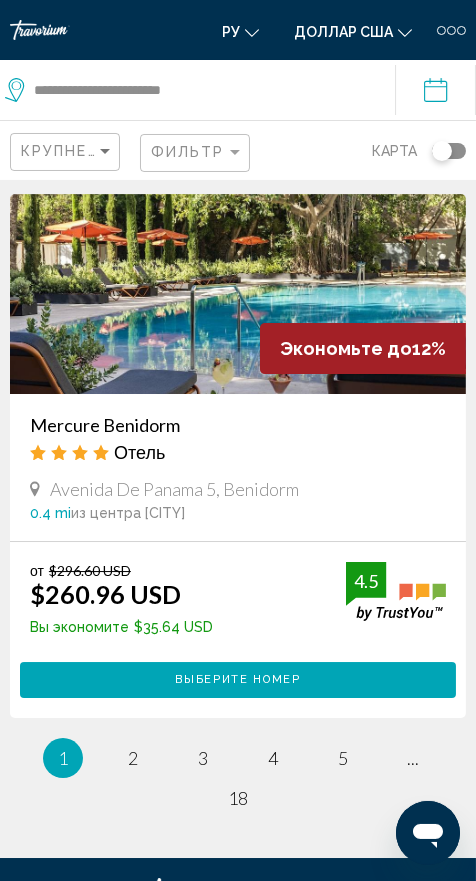 scroll, scrollTop: 6068, scrollLeft: 0, axis: vertical 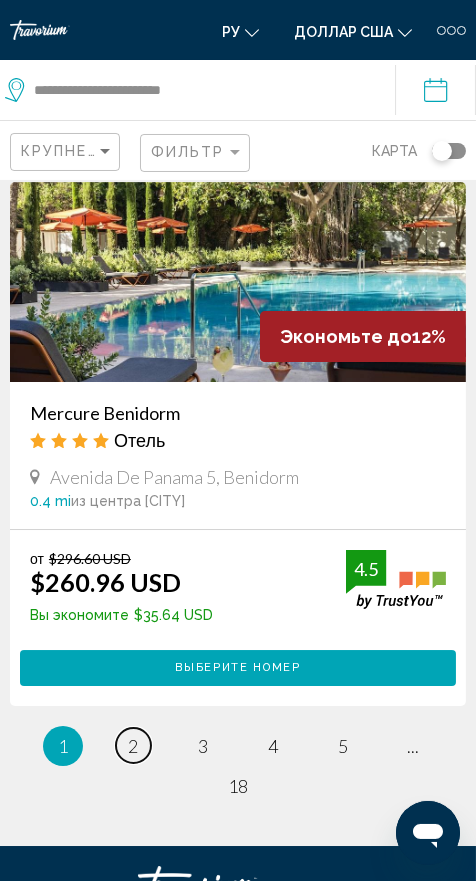 click on "2" at bounding box center (133, 746) 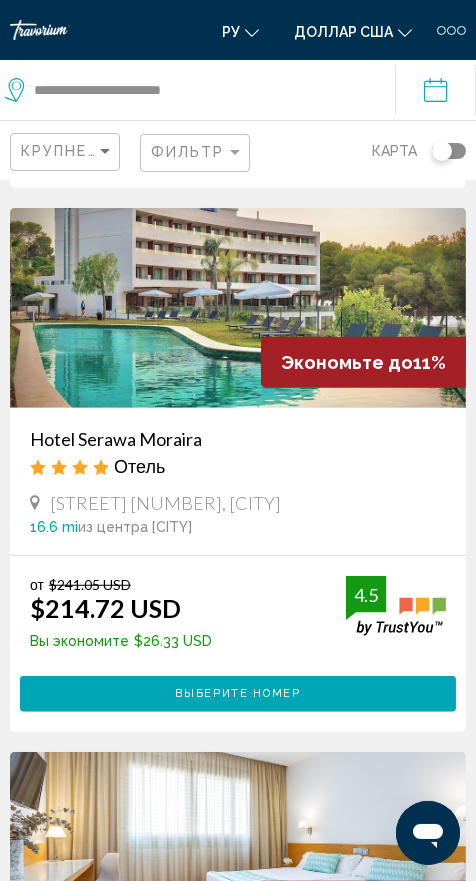 scroll, scrollTop: 1181, scrollLeft: 0, axis: vertical 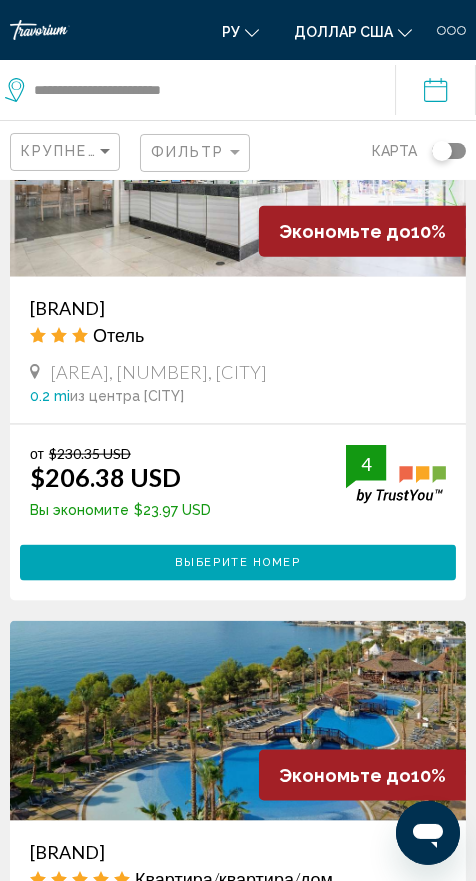 click on "**********" at bounding box center (439, 93) 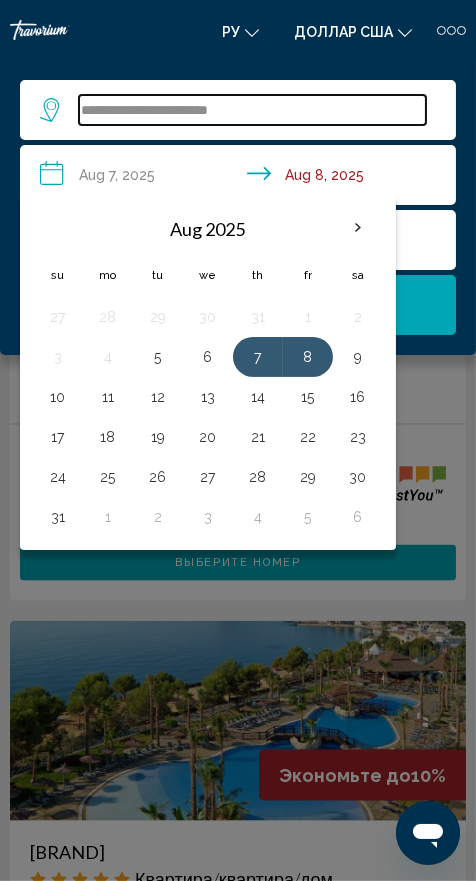 click on "**********" at bounding box center [252, 110] 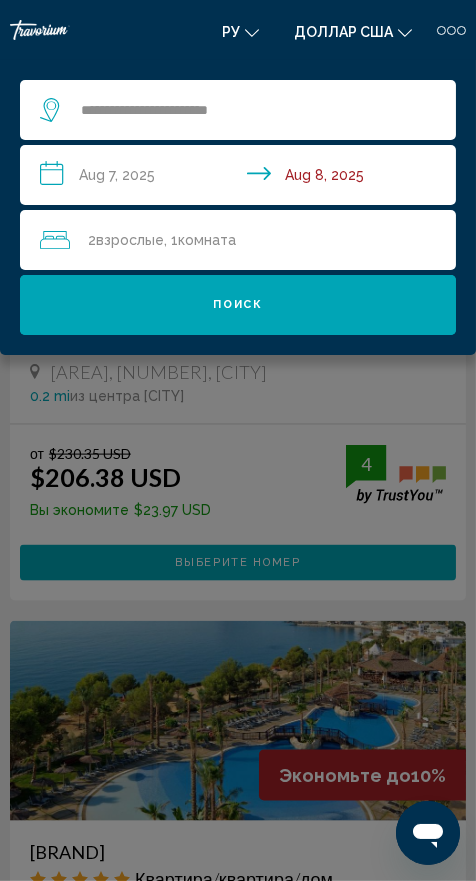 click on "Комната" 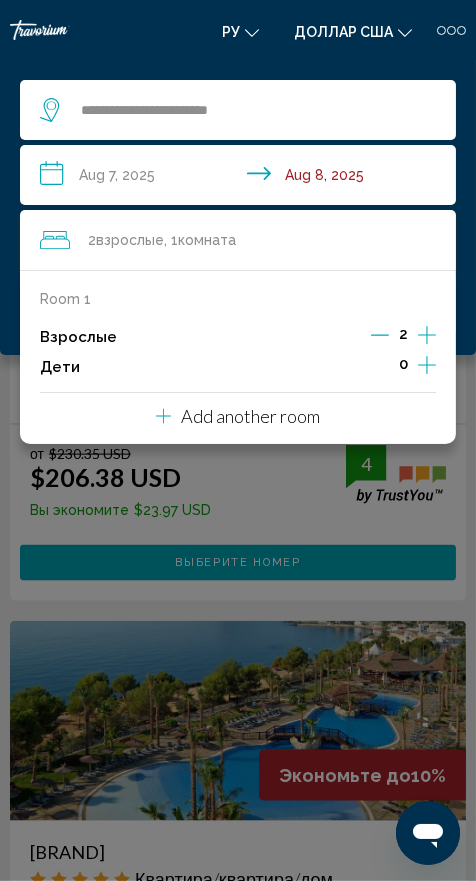 click 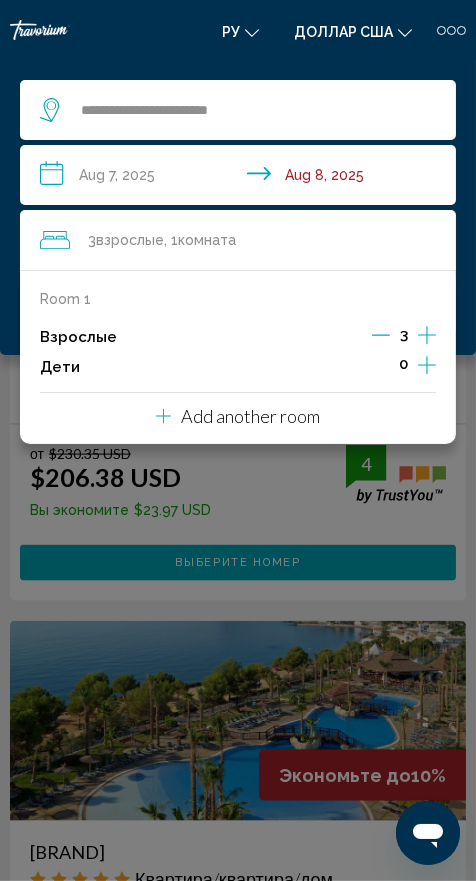 click 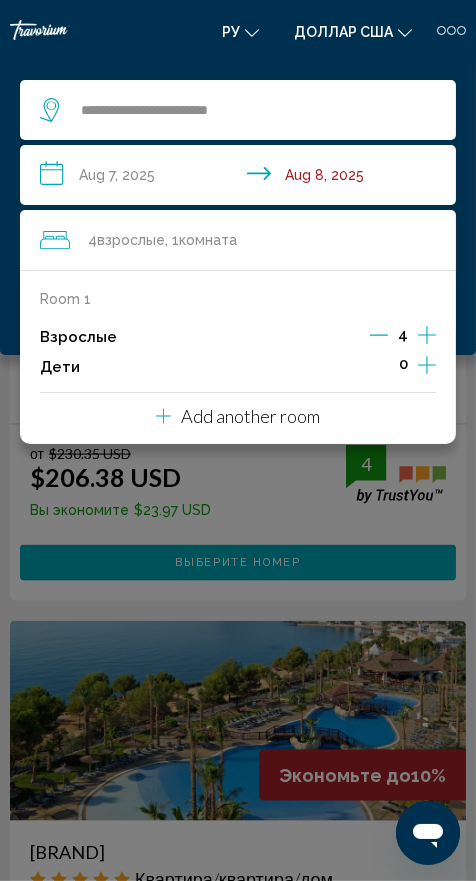 click on "4  Взрослый Взрослые , 1  Комната номера" 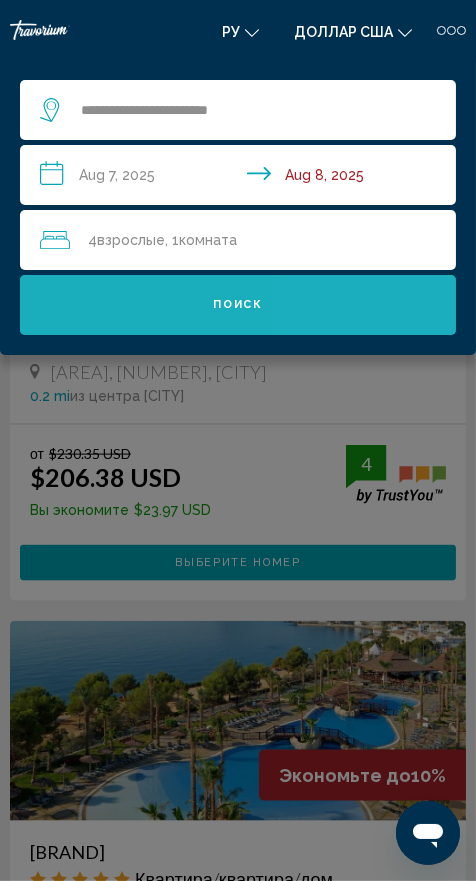 click on "Поиск" 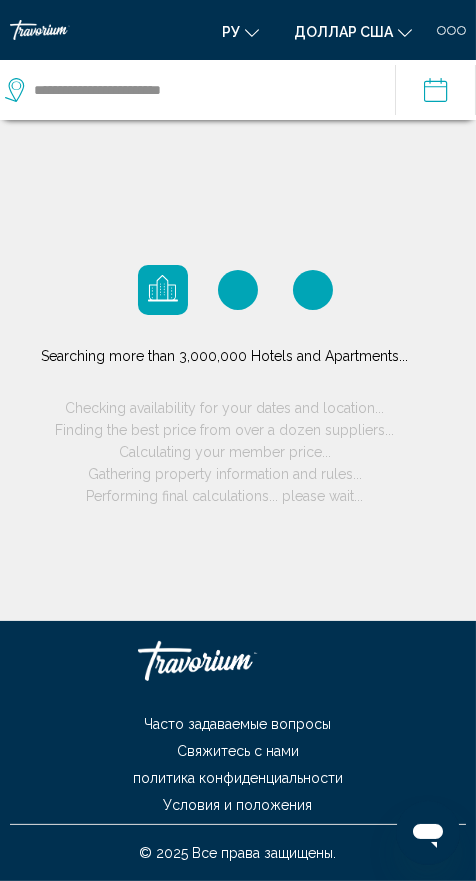 scroll, scrollTop: 70, scrollLeft: 0, axis: vertical 